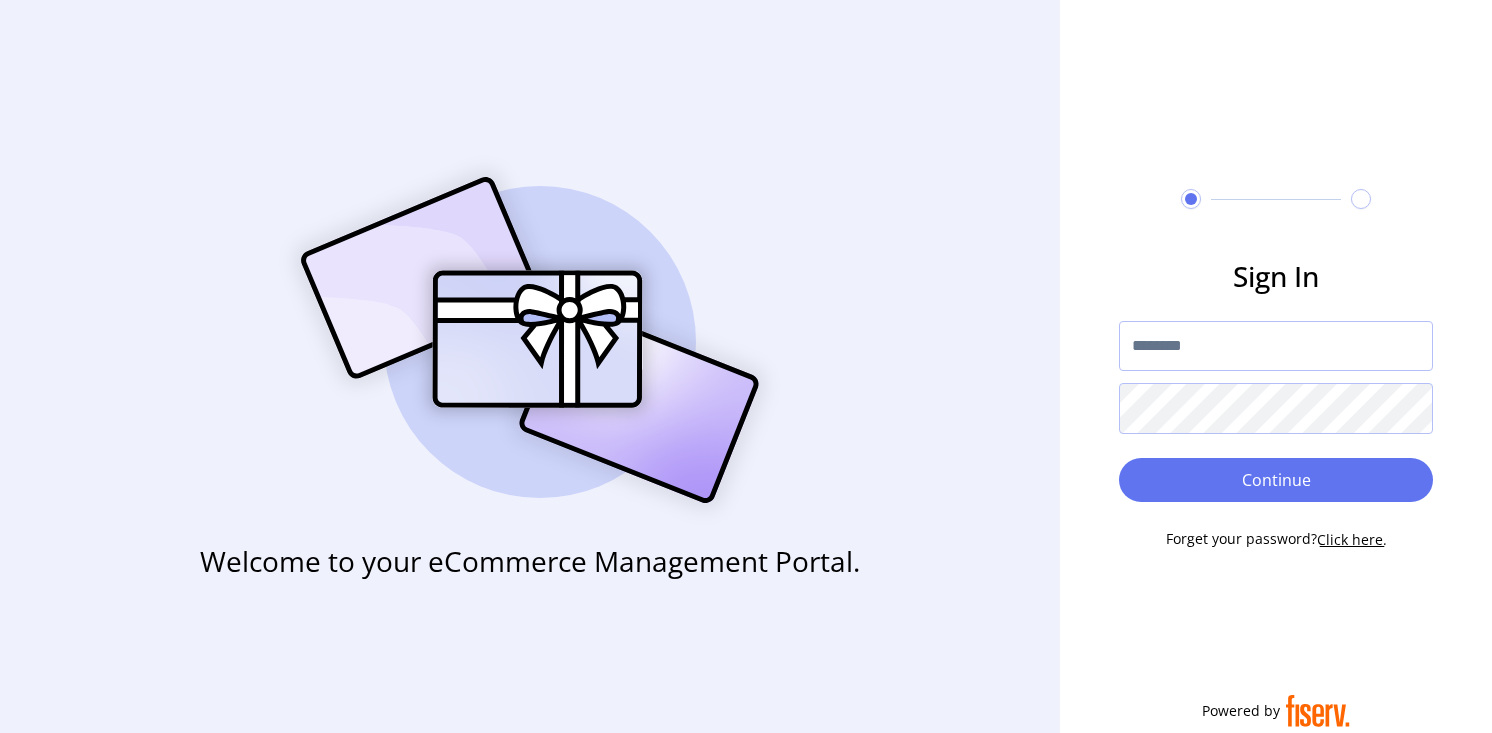scroll, scrollTop: 0, scrollLeft: 0, axis: both 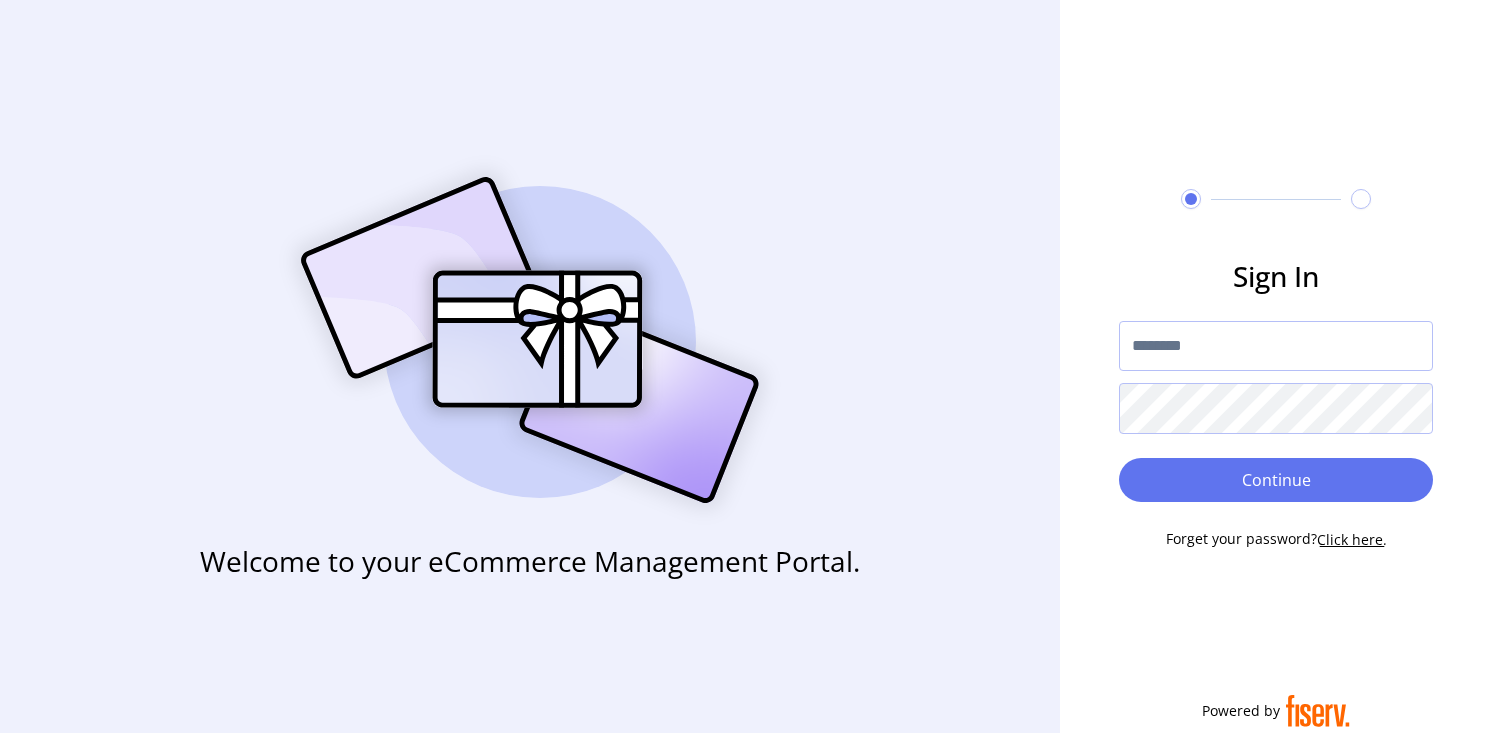 click on "Click here." at bounding box center (1352, 539) 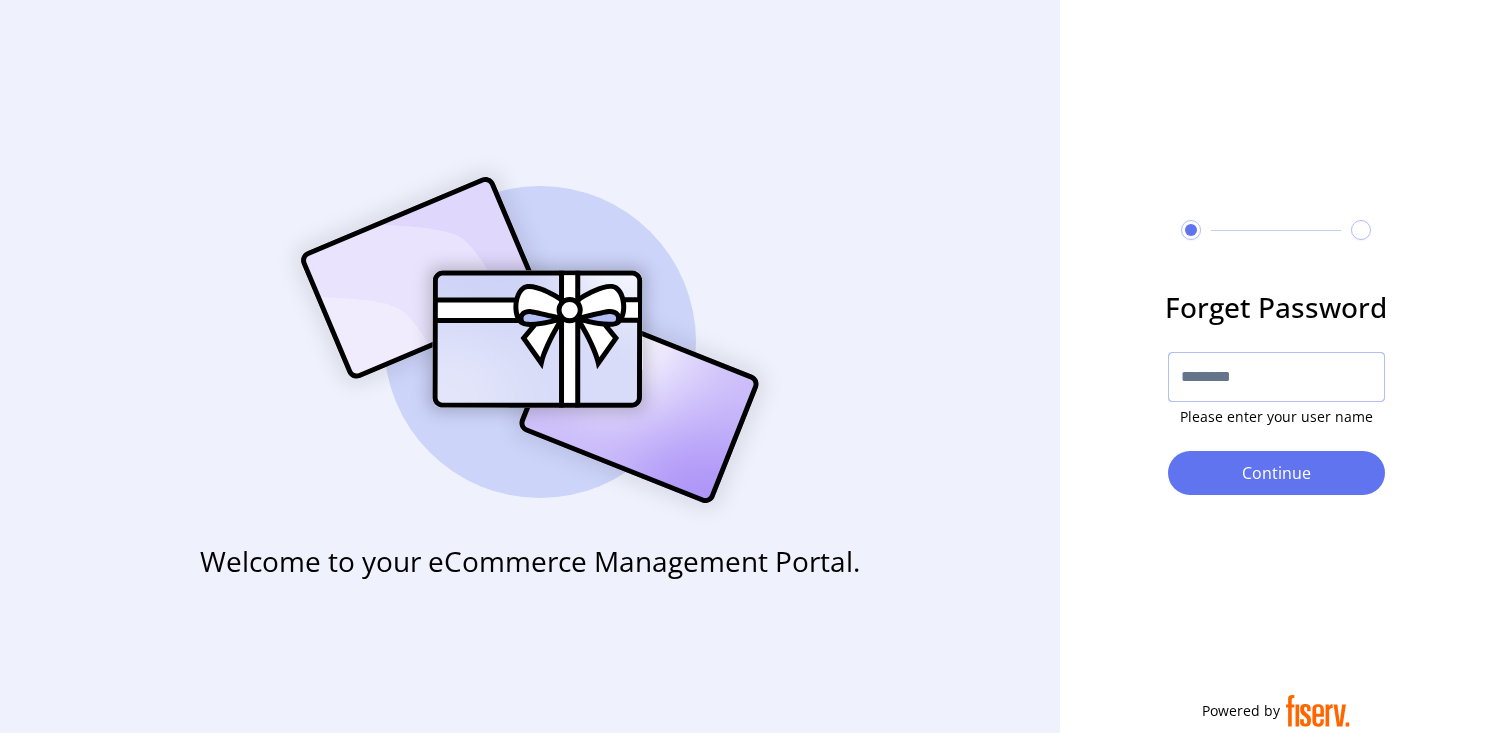click at bounding box center [1276, 377] 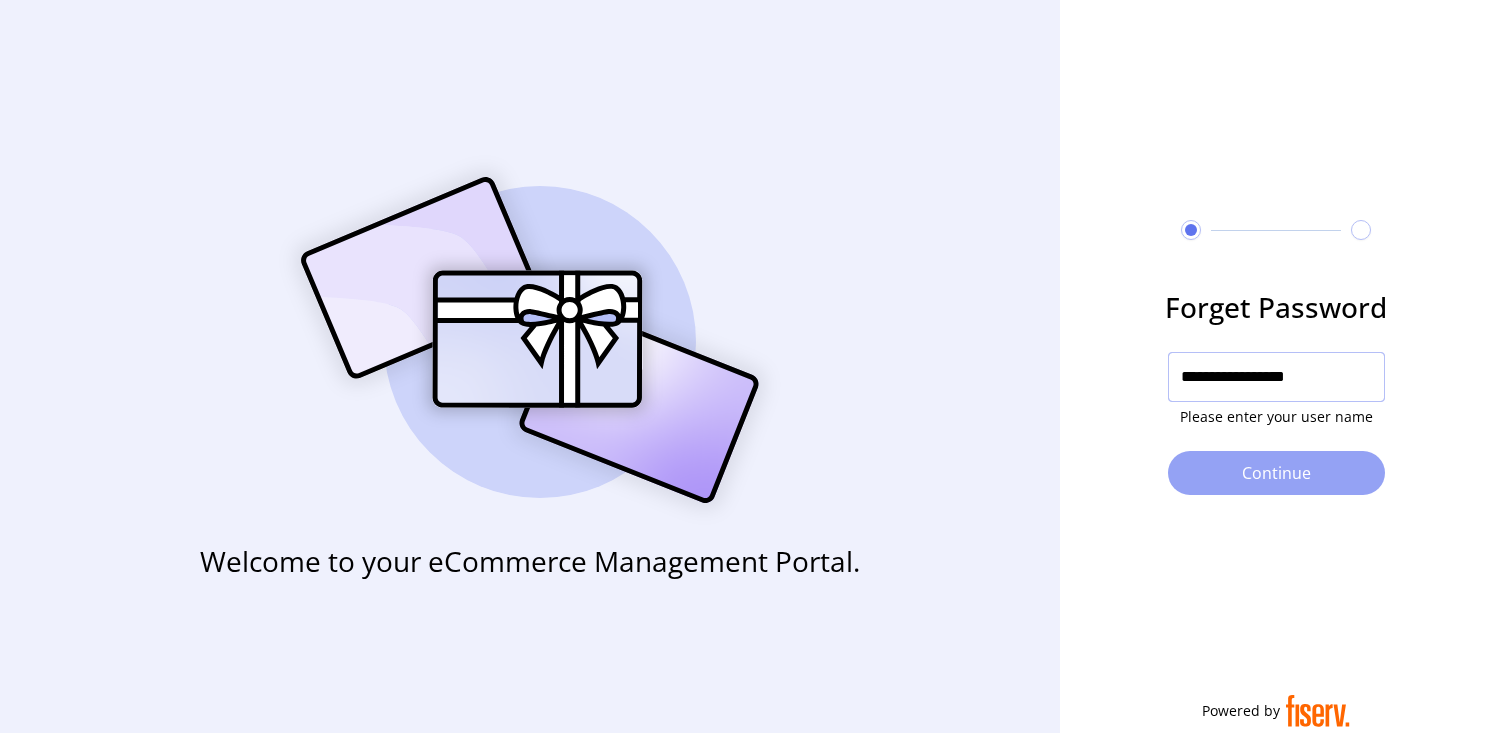 type on "**********" 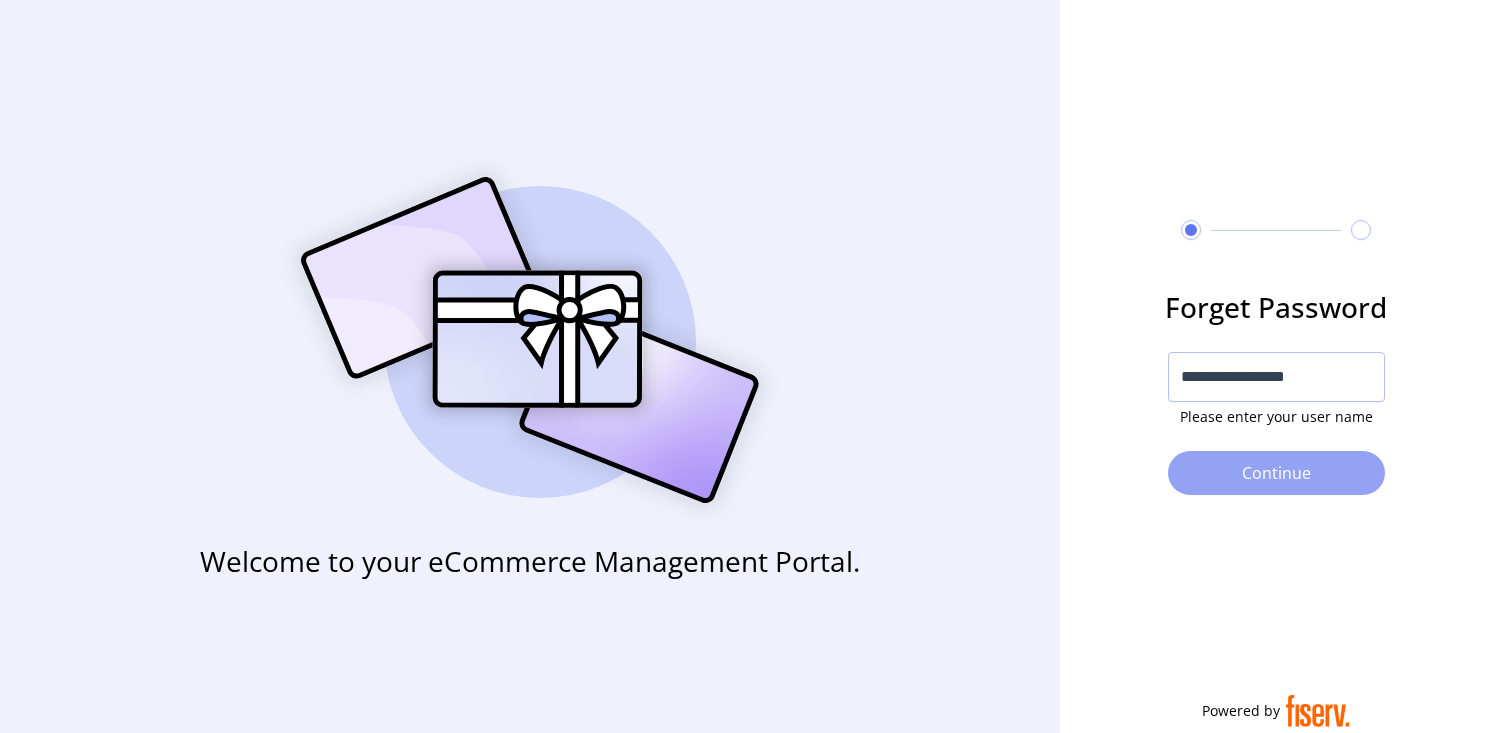 click on "Continue" at bounding box center [1276, 473] 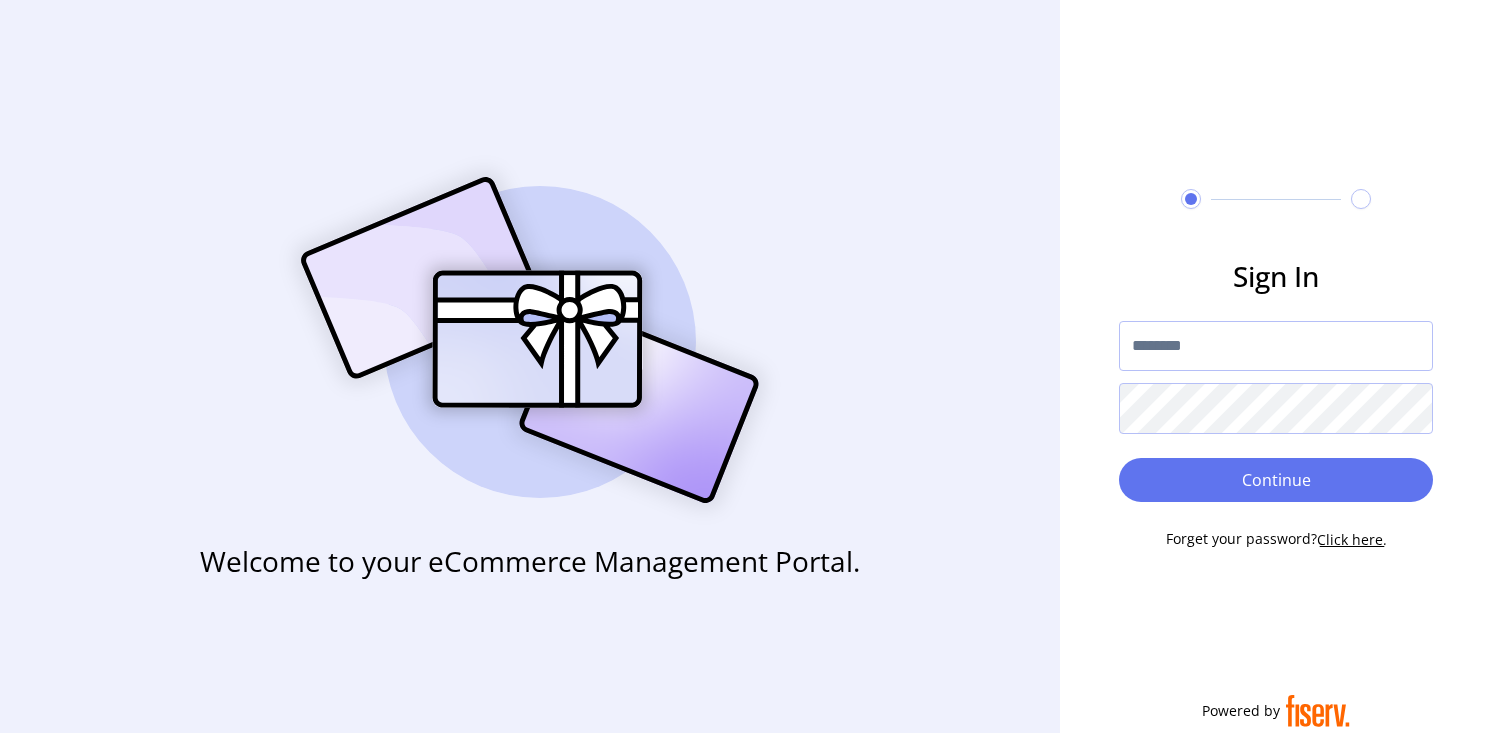 click at bounding box center [1276, 346] 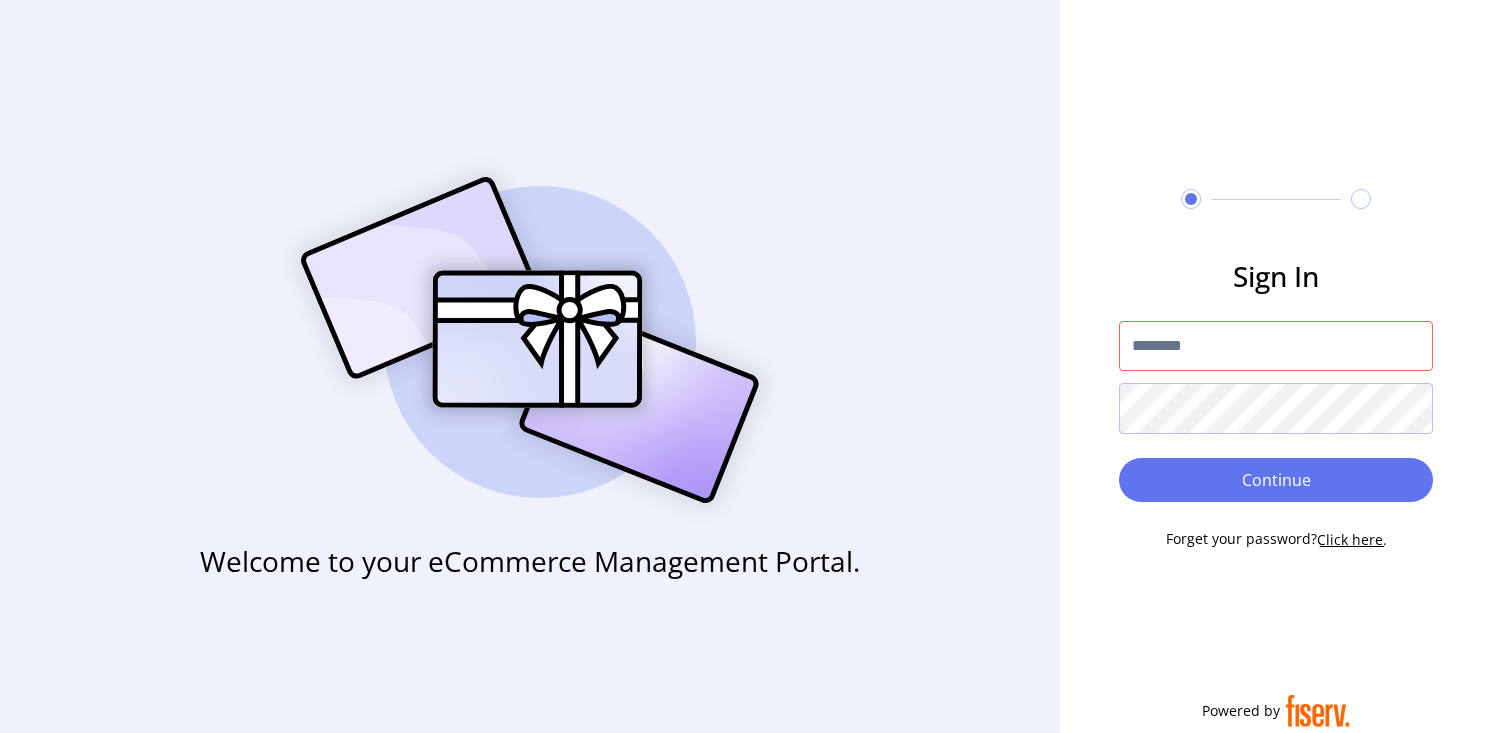 type on "**********" 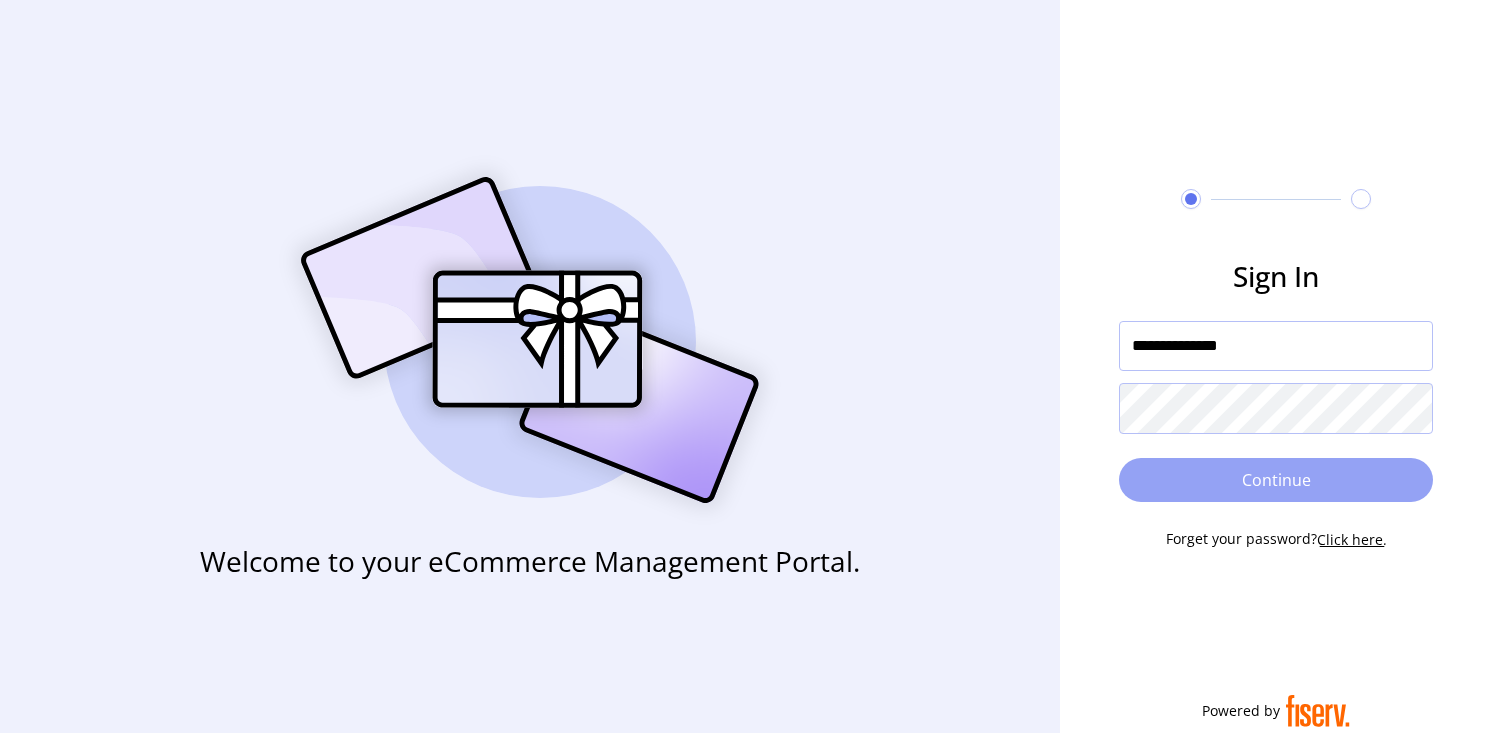 click on "Continue" at bounding box center (1276, 480) 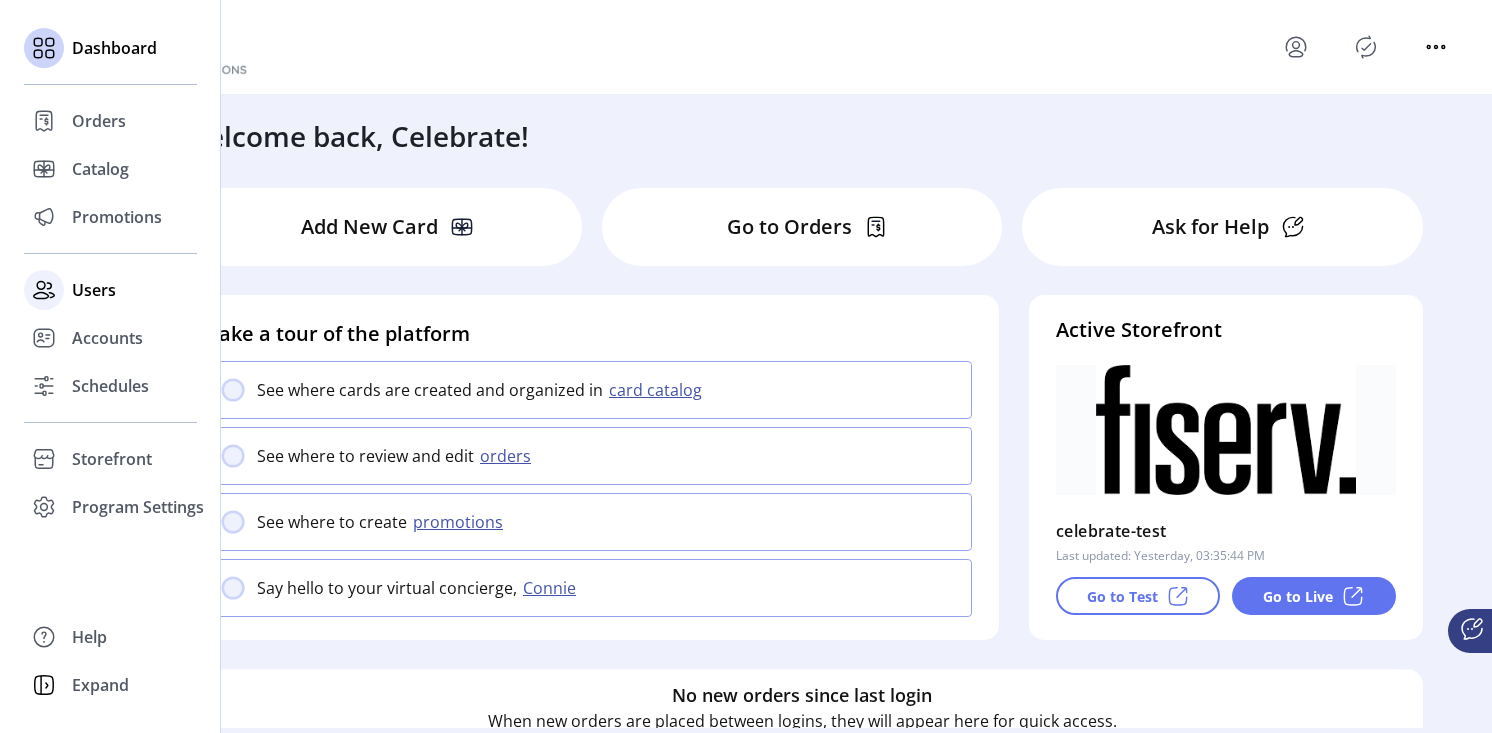 click on "Users" at bounding box center (99, 121) 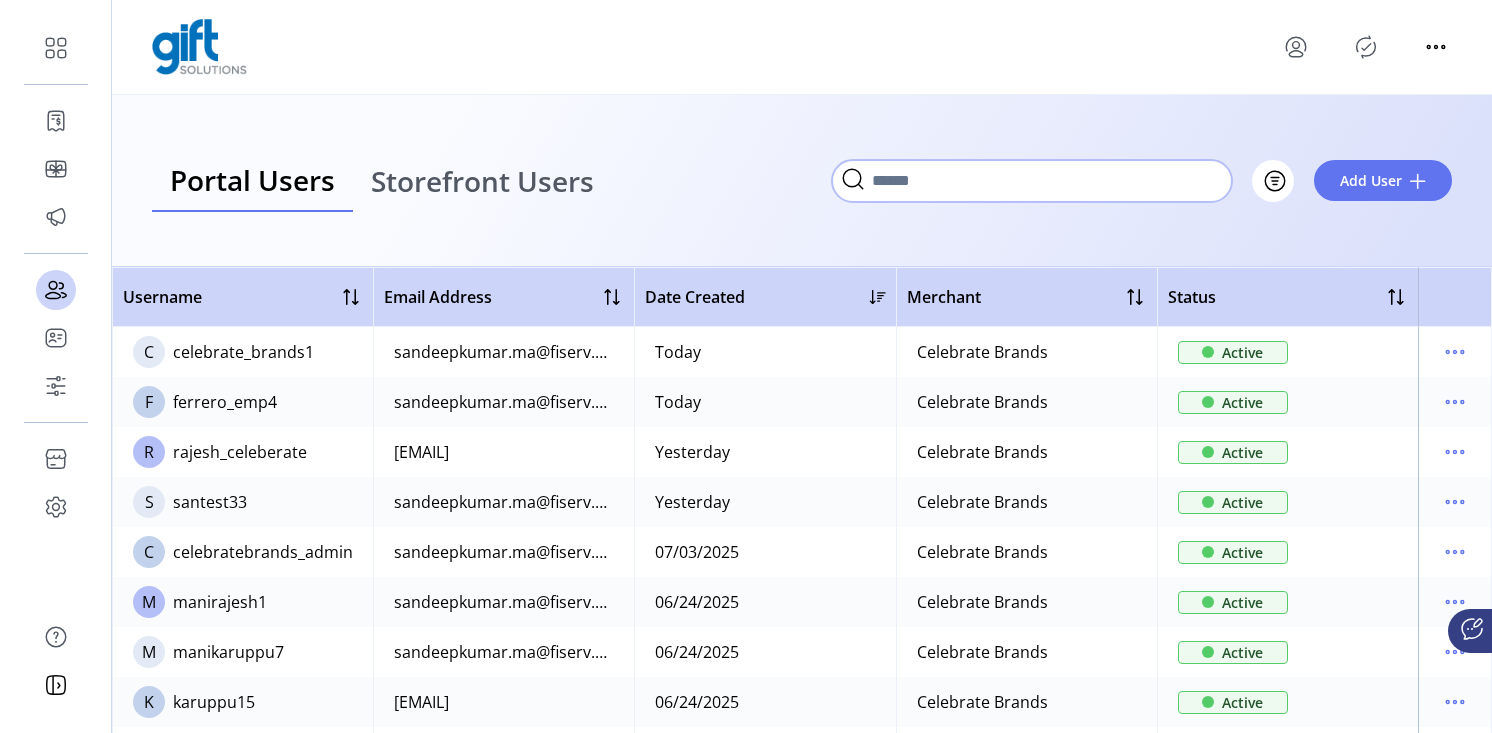 click at bounding box center [1032, 181] 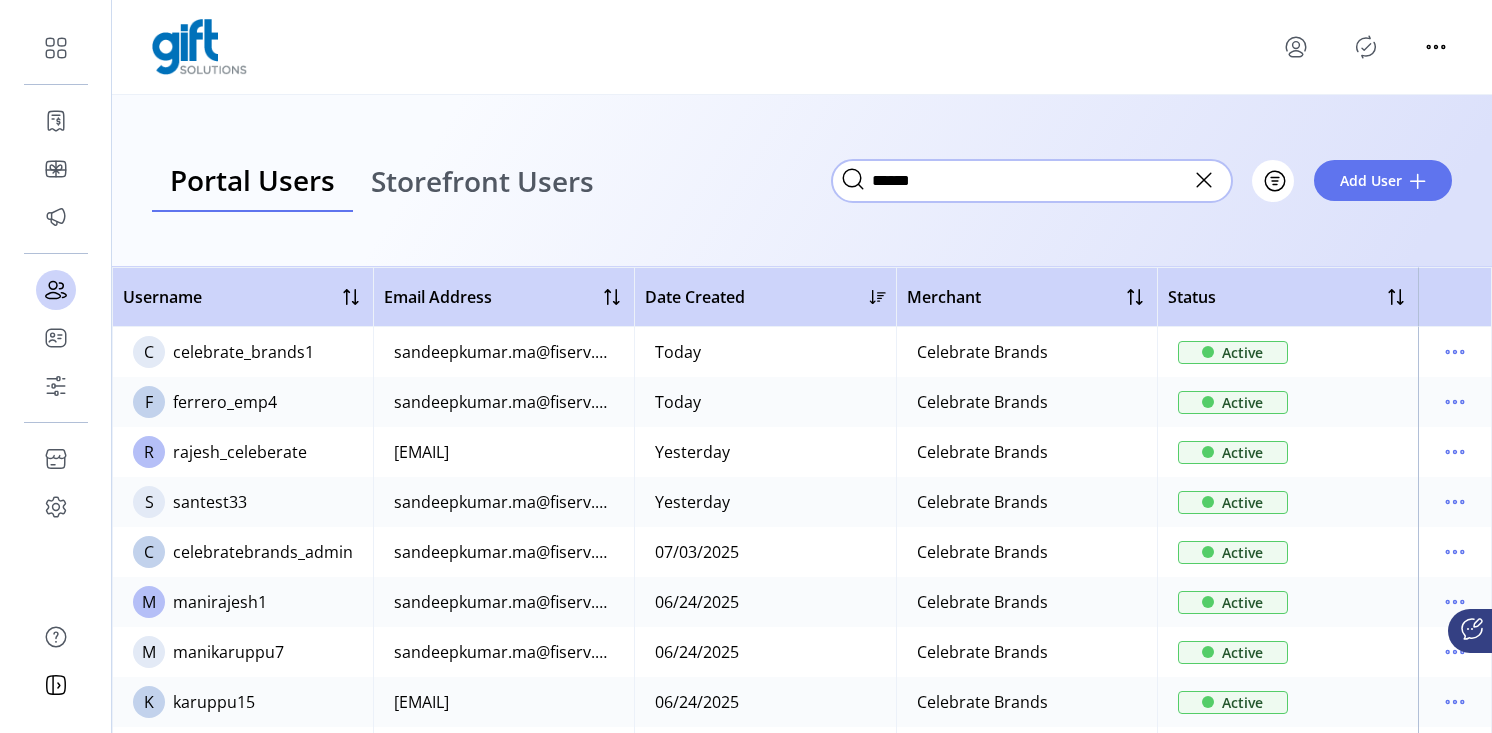 type on "******" 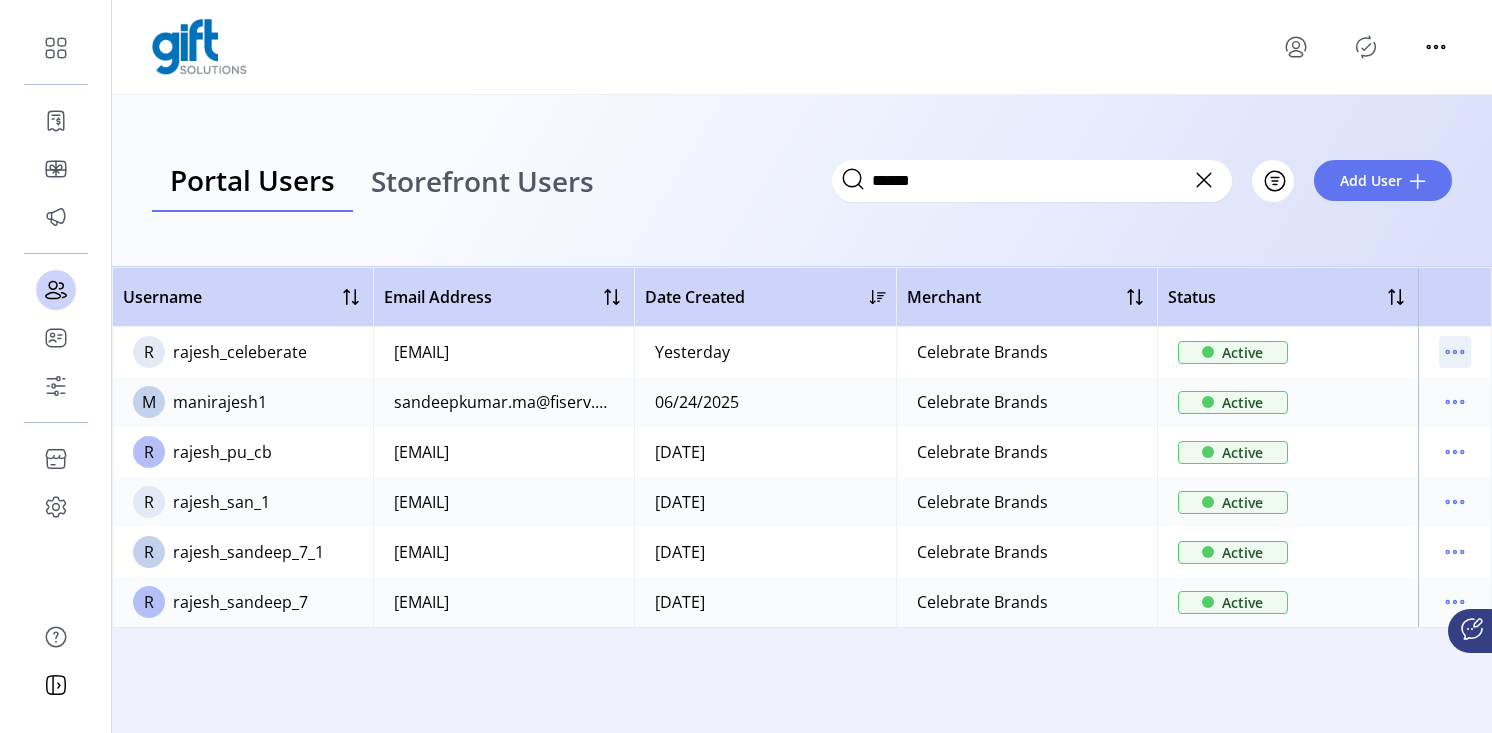 click at bounding box center (1455, 352) 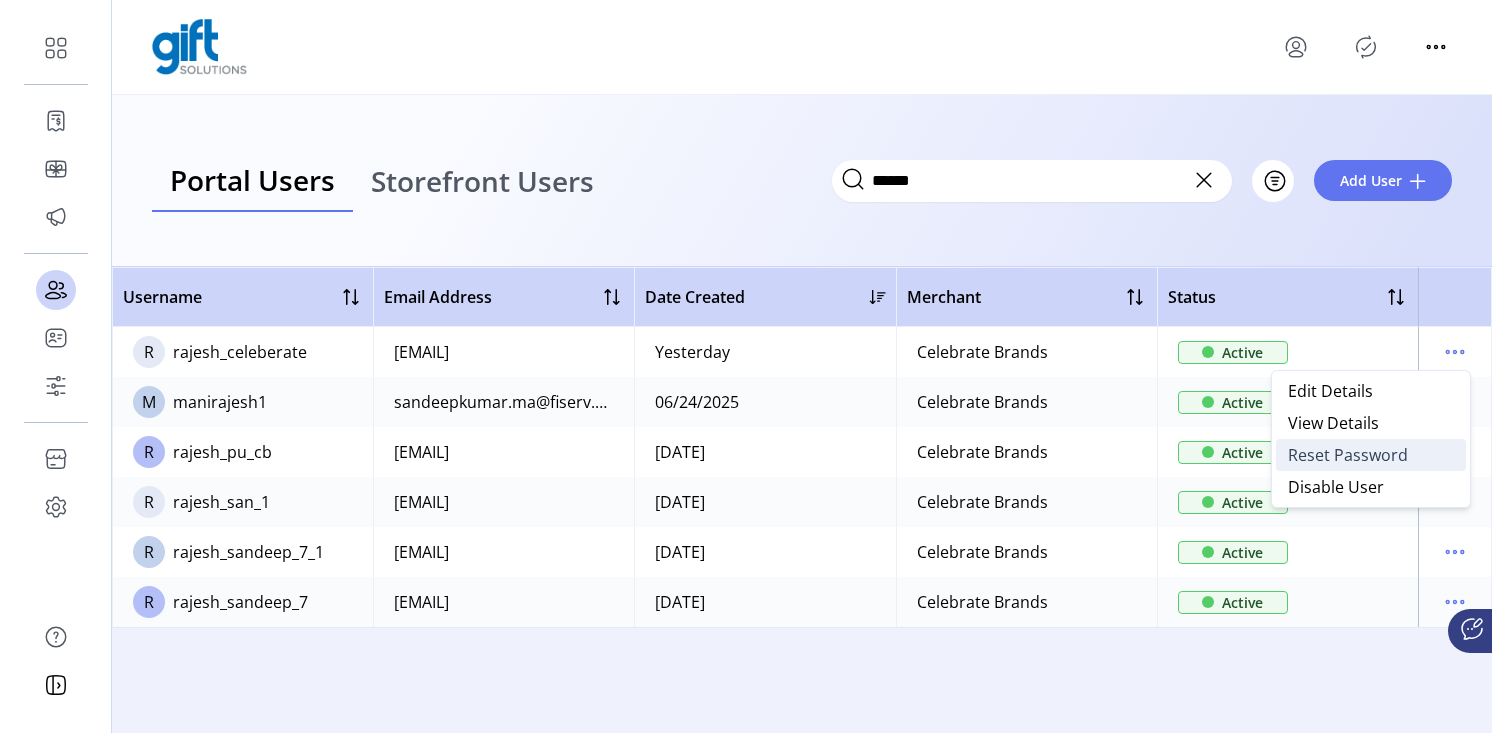 click on "Reset Password" at bounding box center (1348, 455) 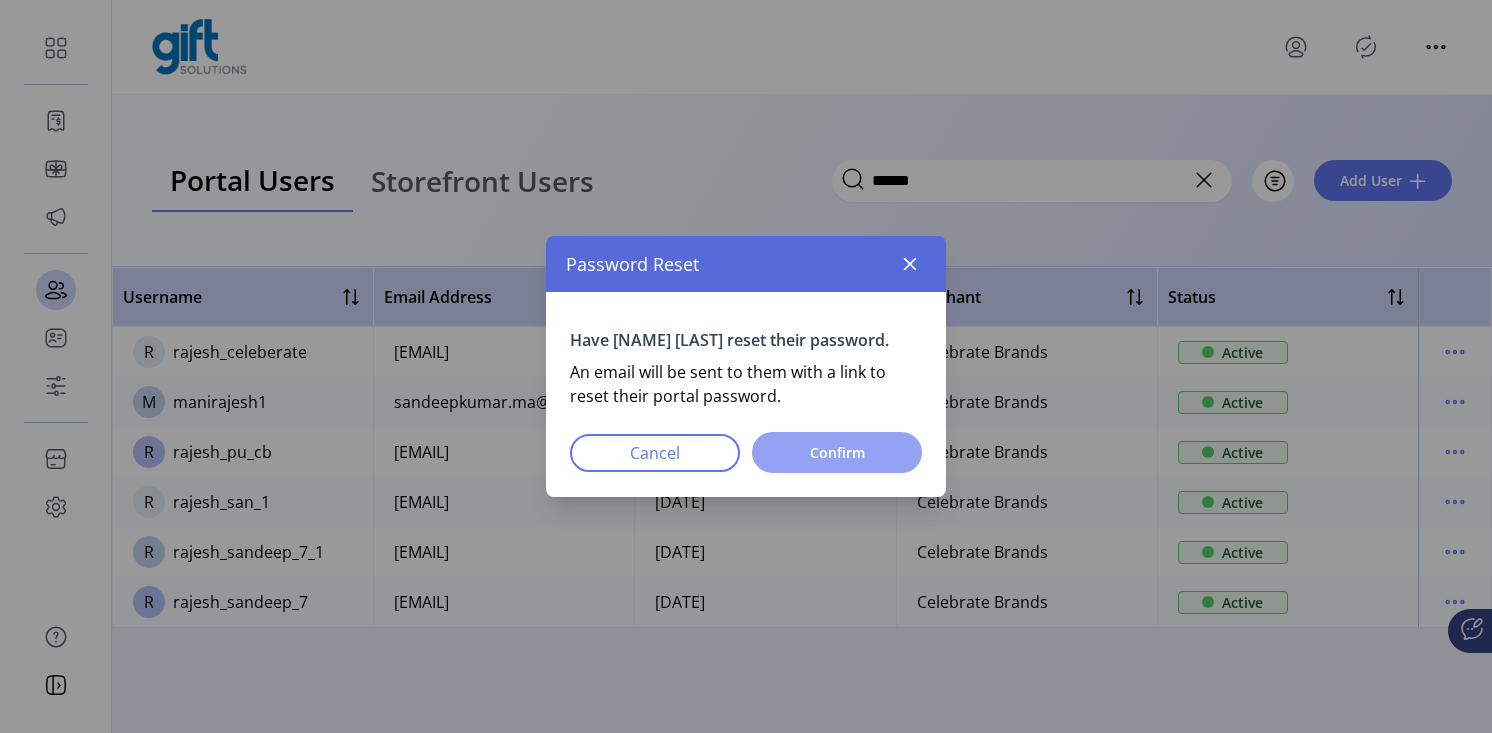 click on "Confirm" at bounding box center (837, 452) 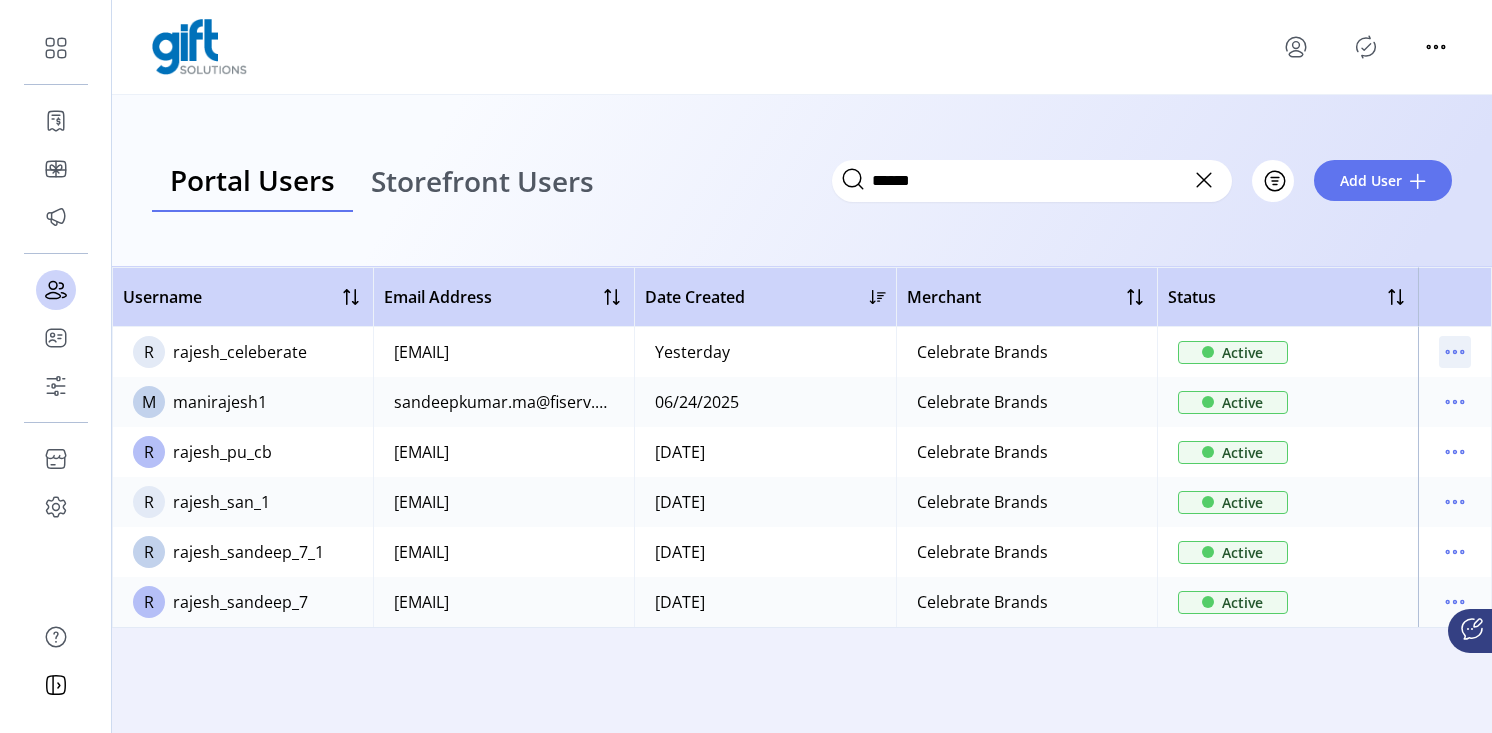 click at bounding box center (1455, 352) 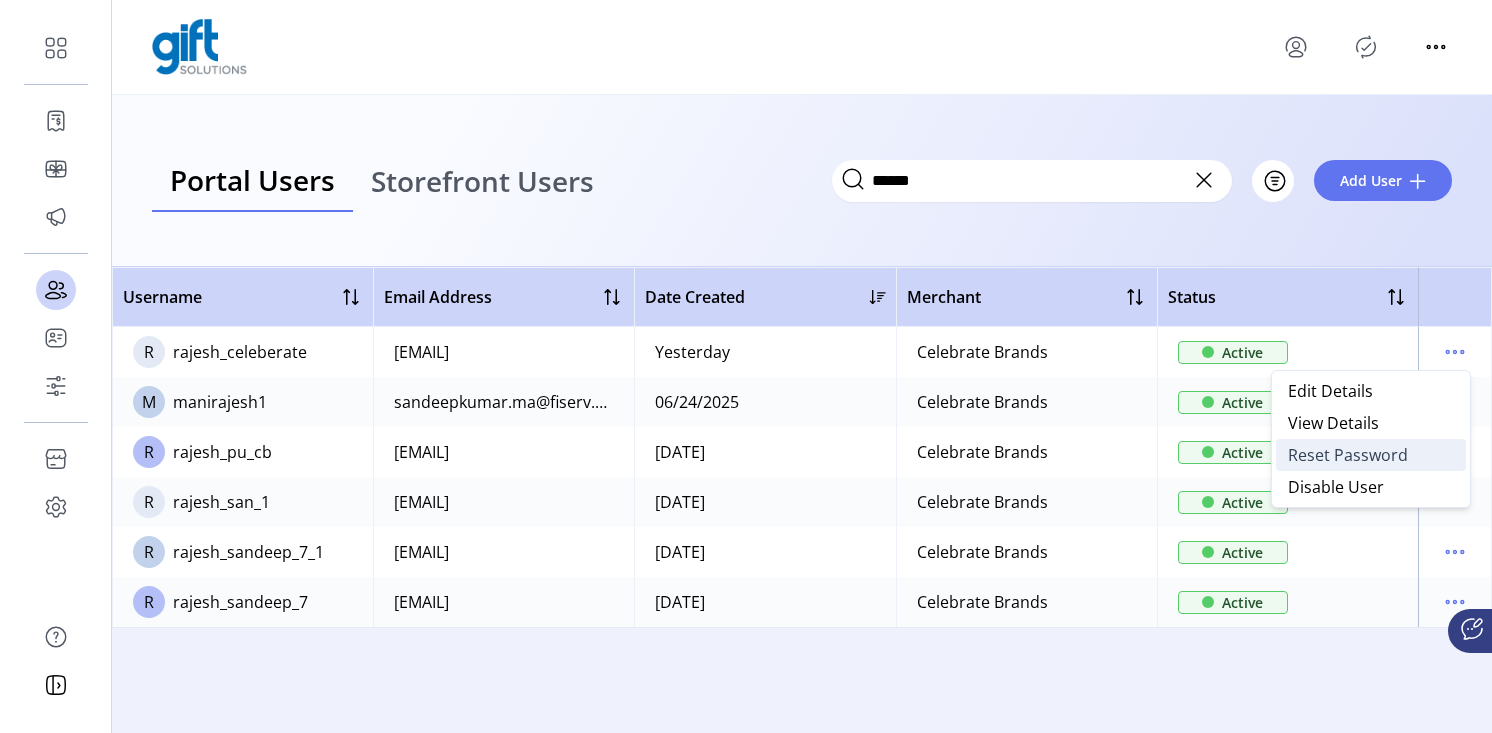 click on "Reset Password" at bounding box center [1348, 455] 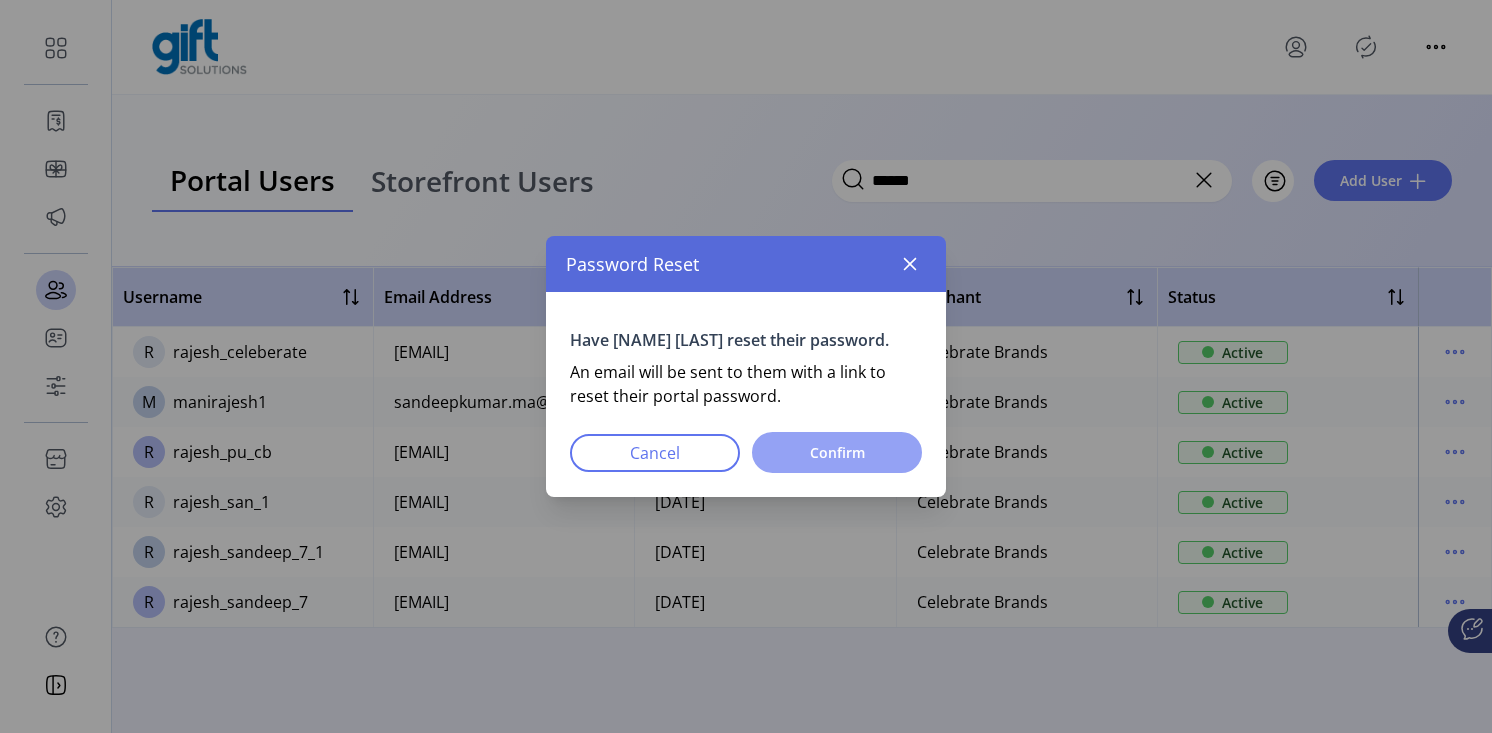 click on "Confirm" at bounding box center (837, 452) 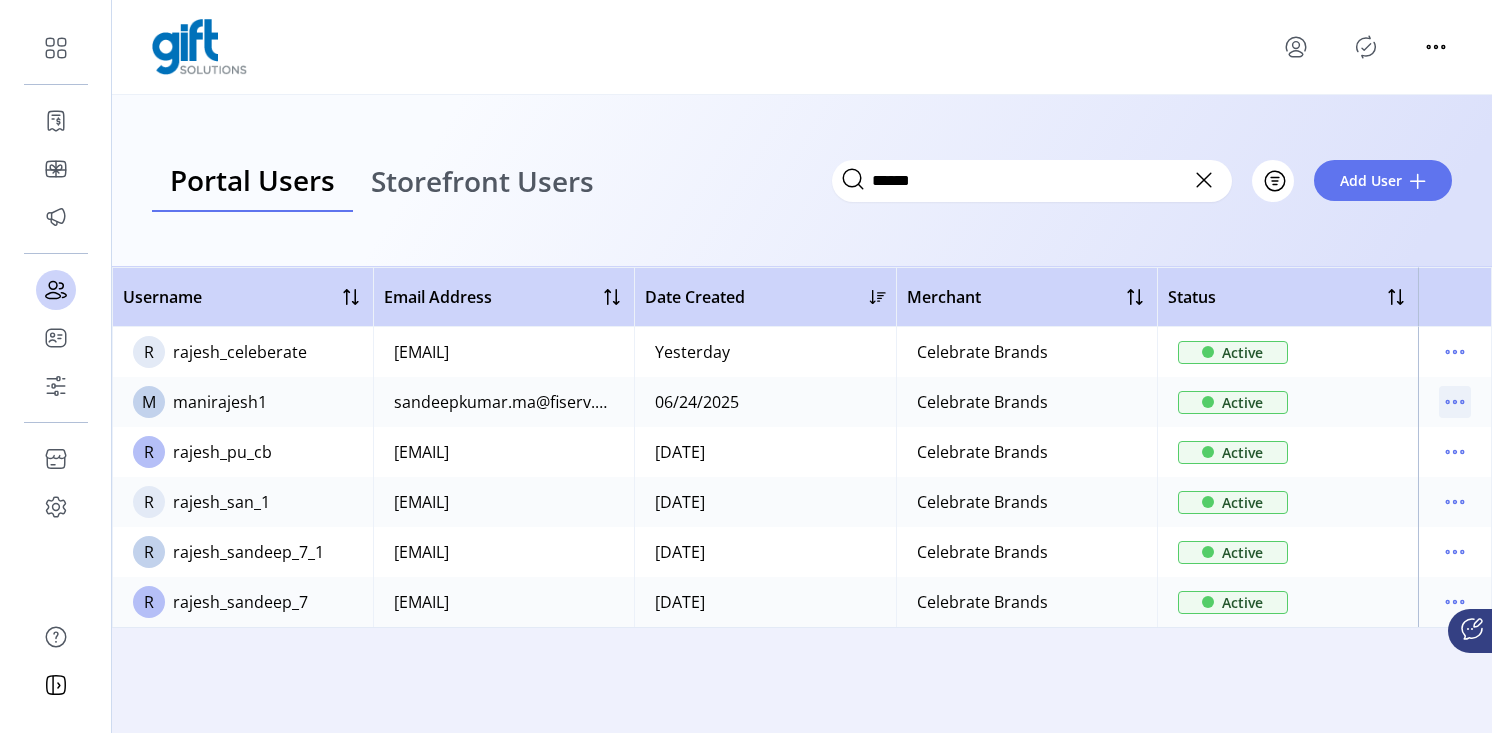 click at bounding box center (1455, 402) 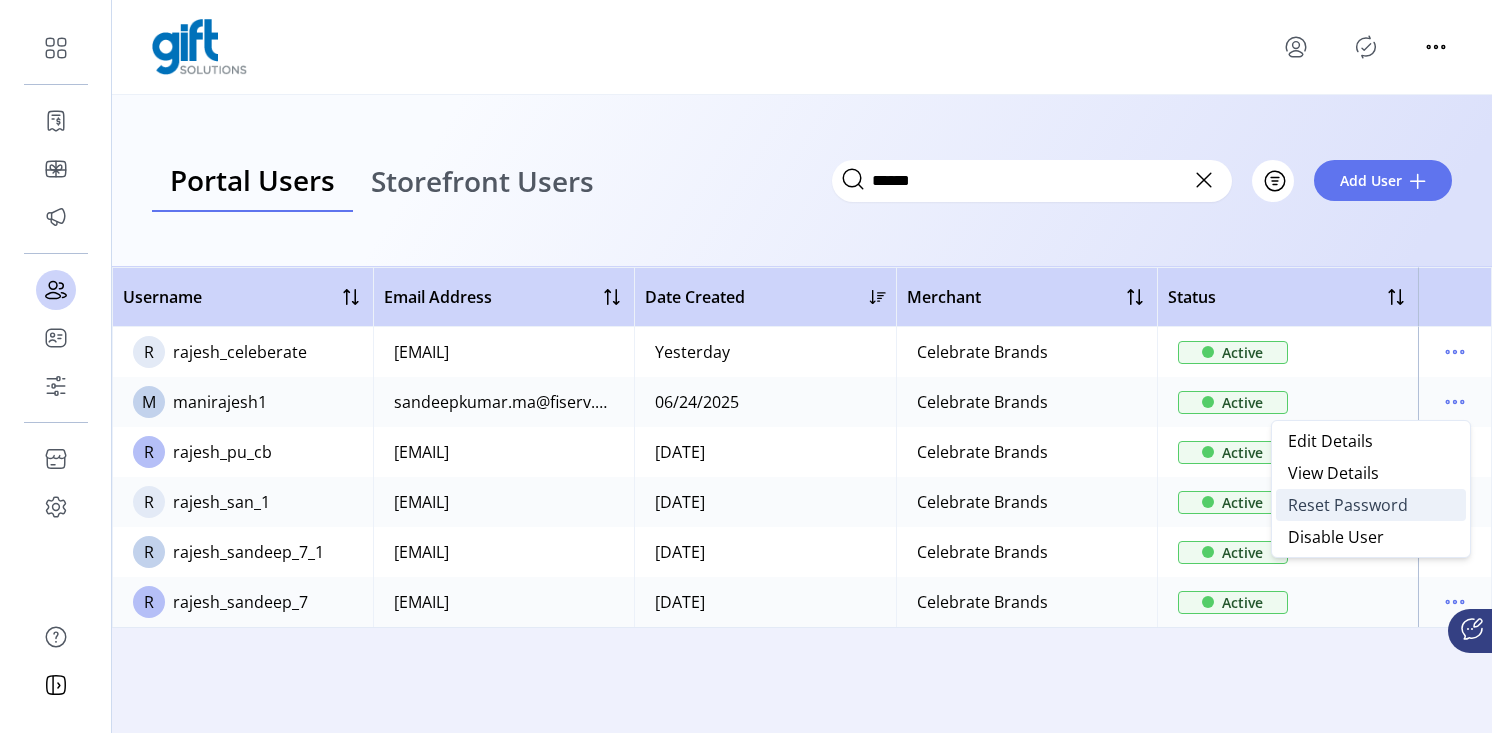 click on "Reset Password" at bounding box center [1348, 505] 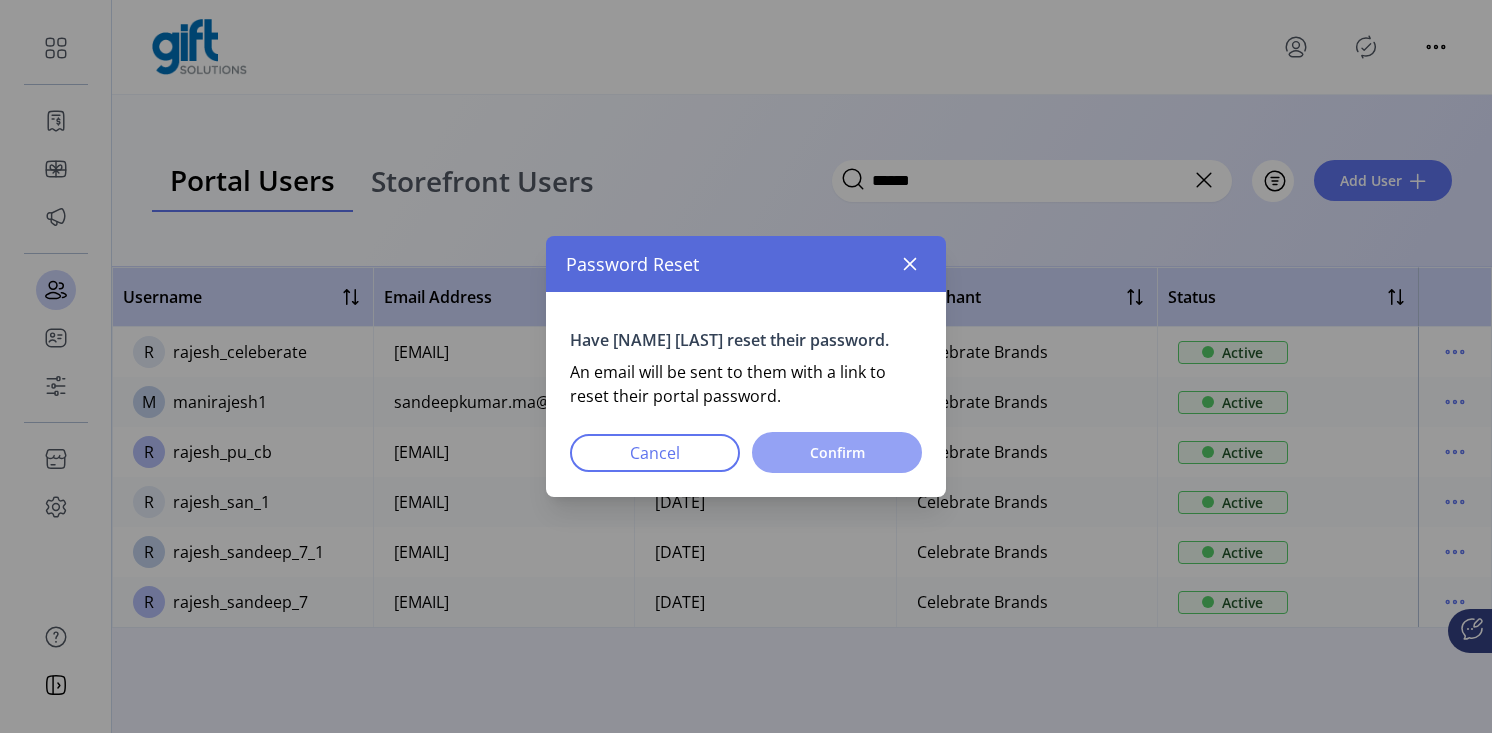 click on "Confirm" at bounding box center [837, 452] 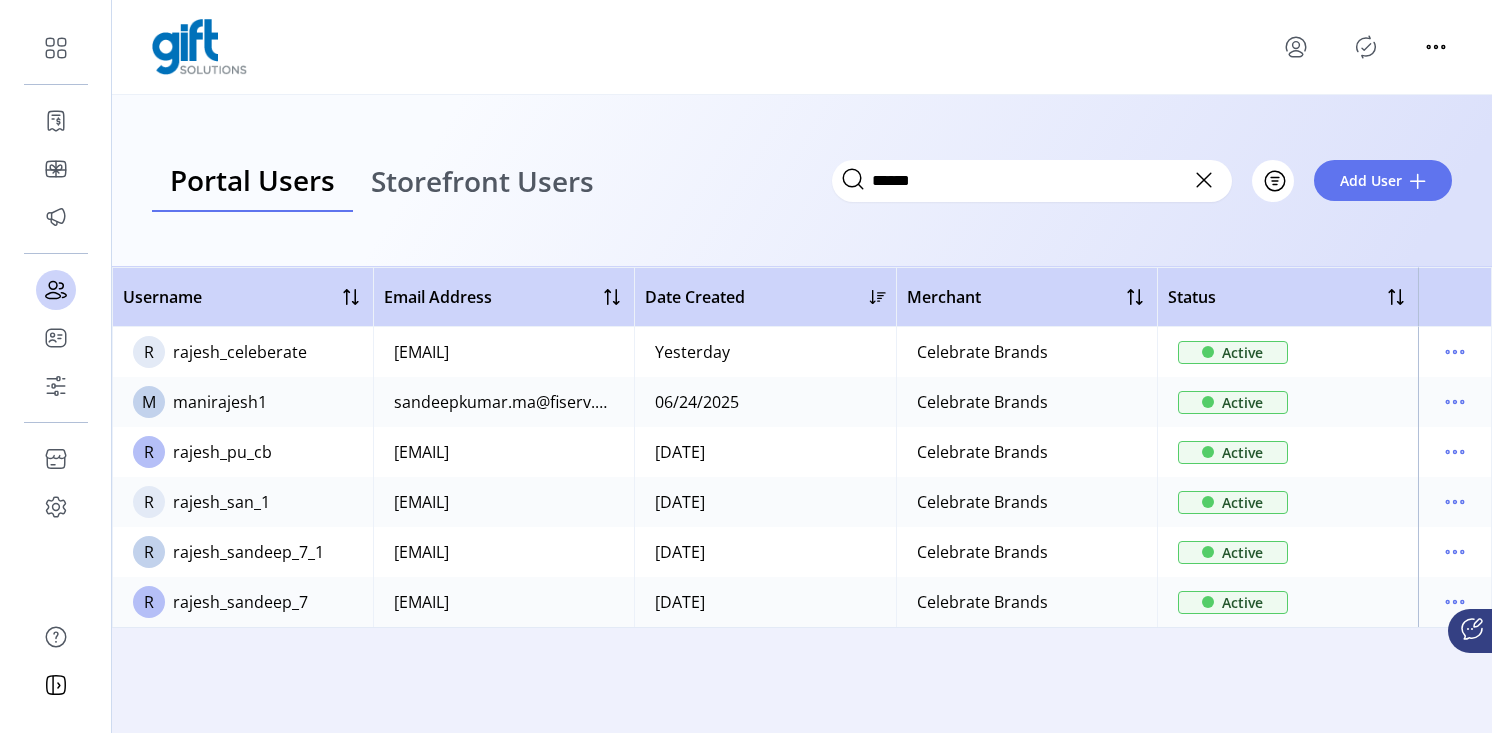 click on "manirajesh1" at bounding box center (220, 402) 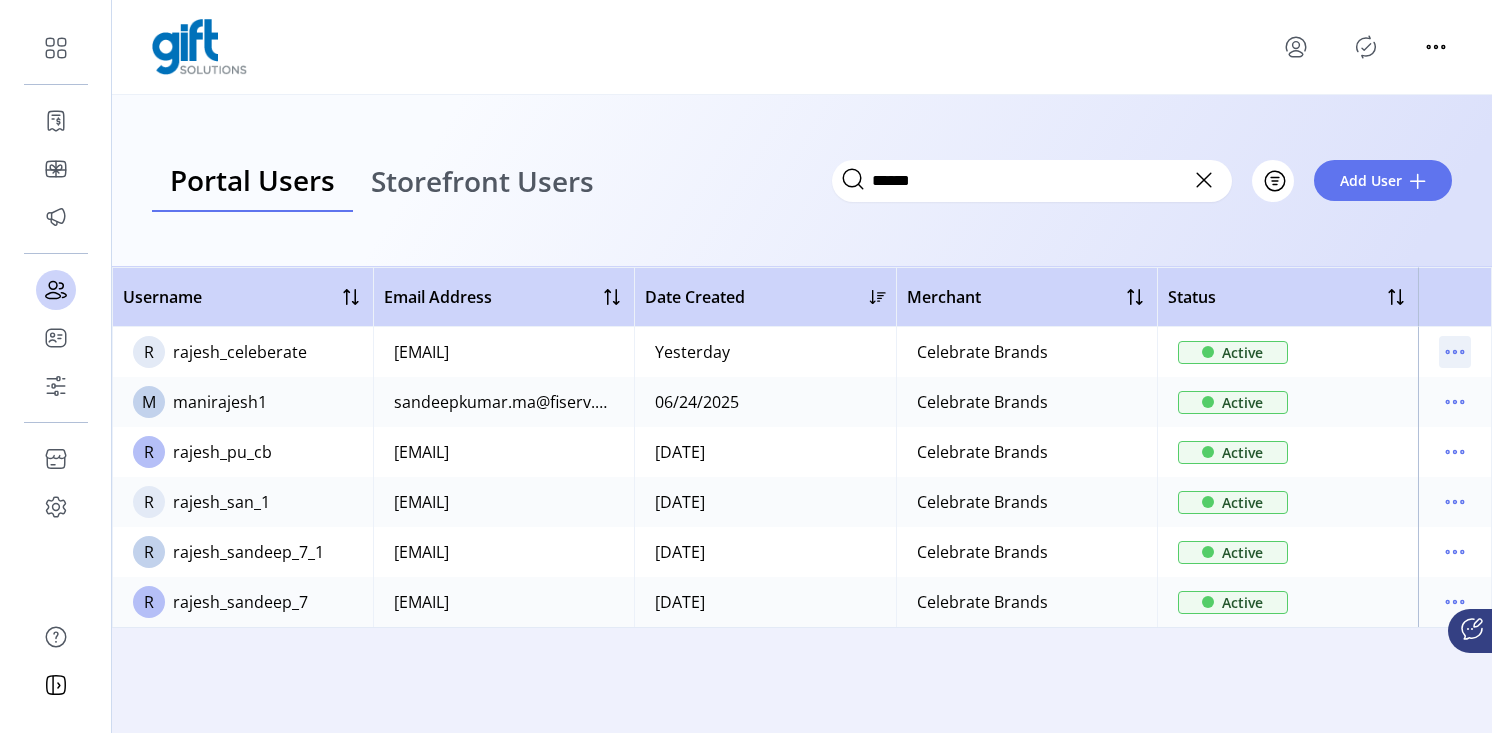 click at bounding box center (1455, 352) 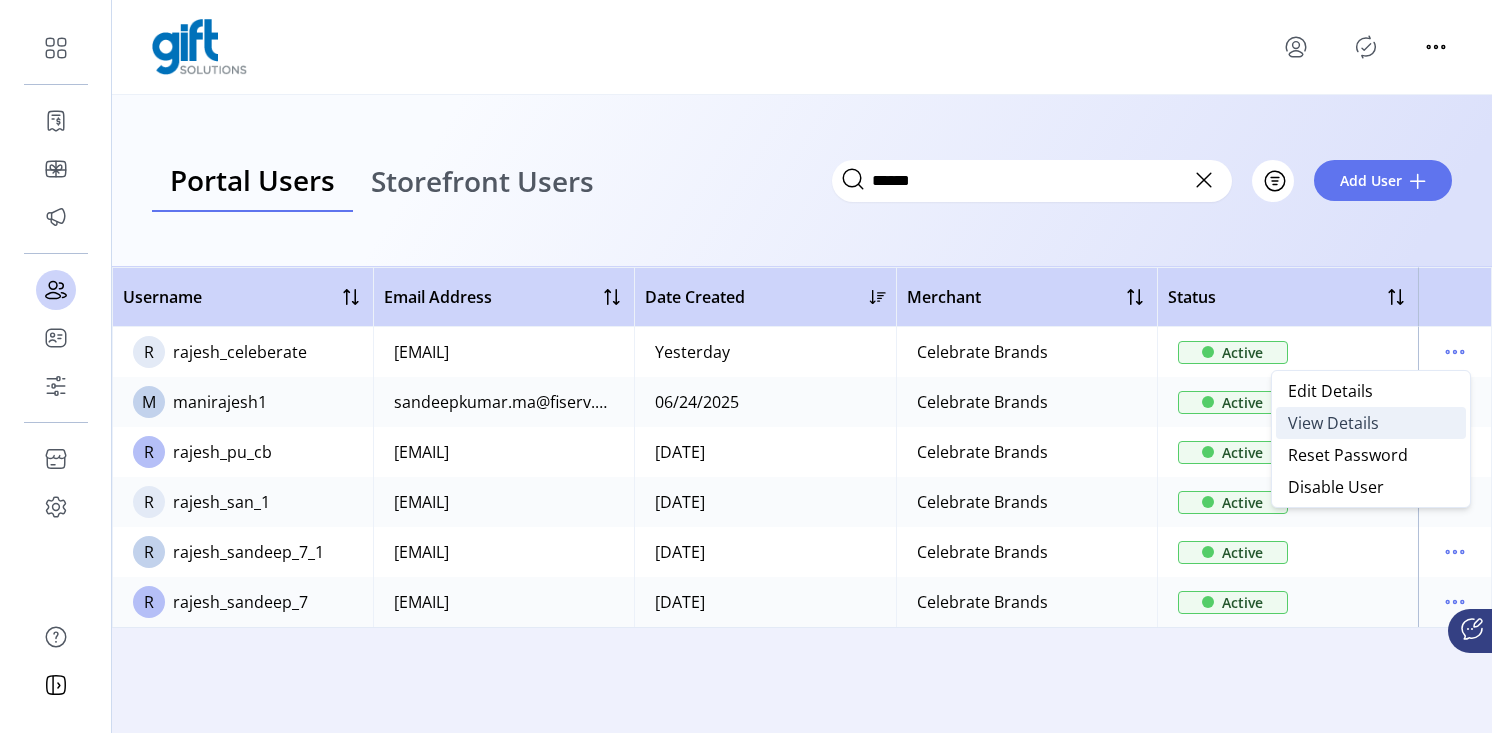 click on "View Details" at bounding box center (1333, 423) 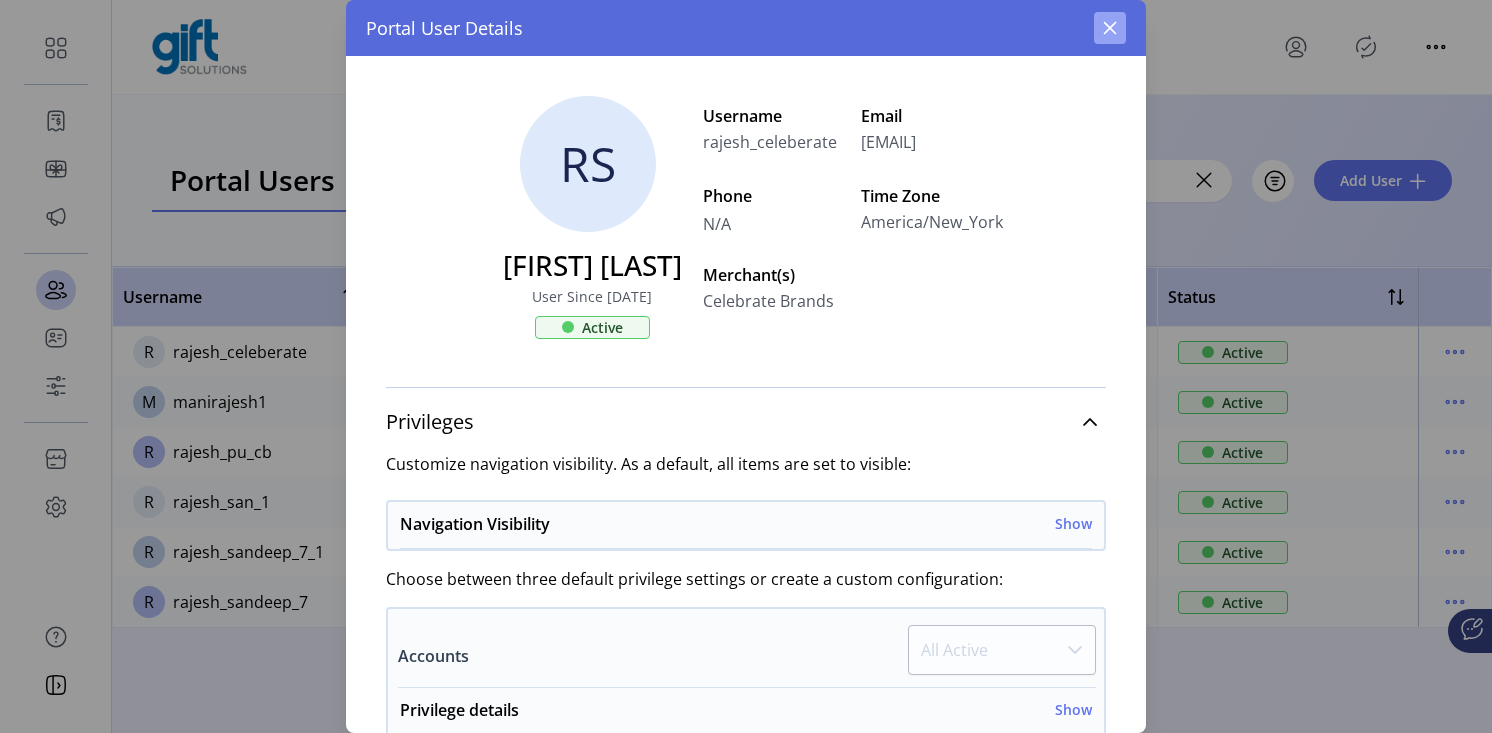 click at bounding box center (1110, 28) 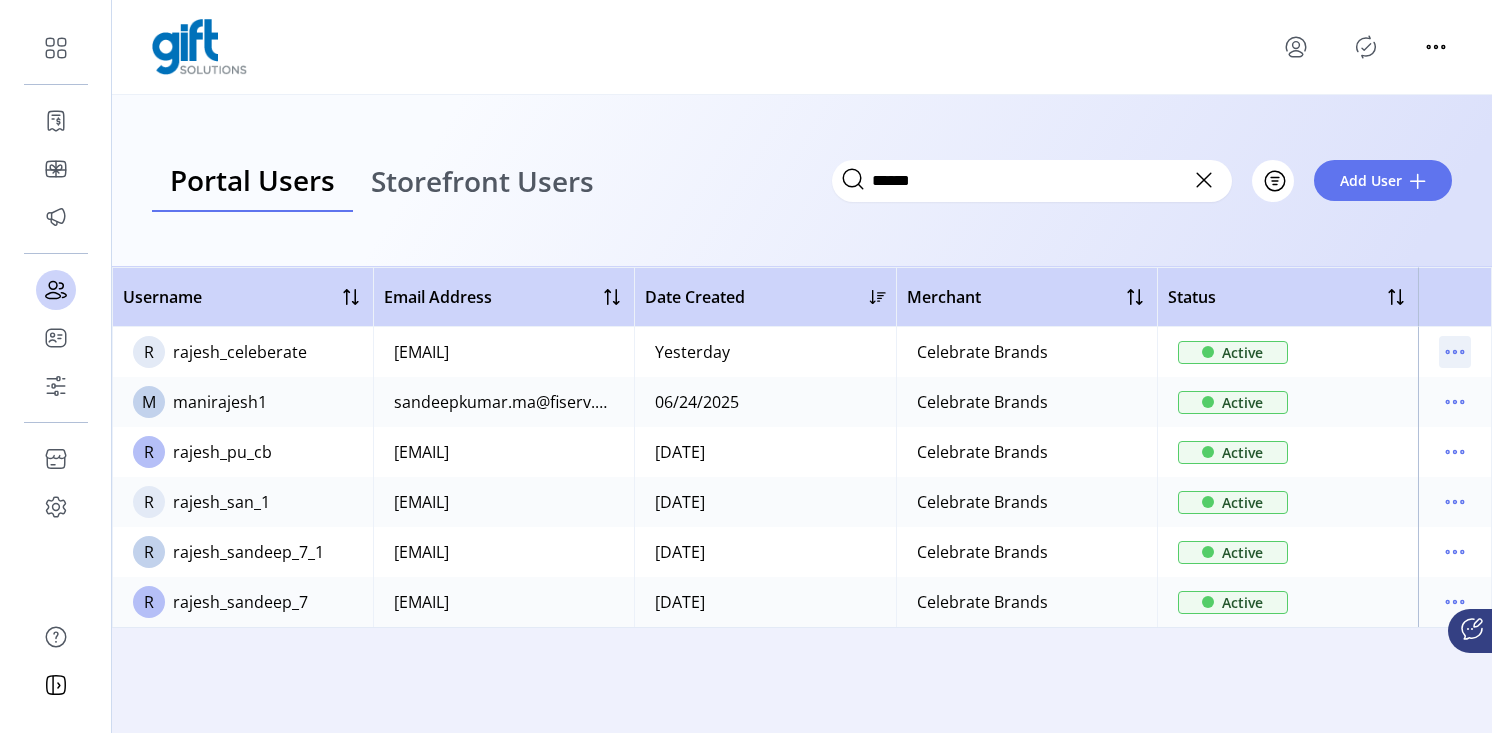 click at bounding box center (1455, 352) 